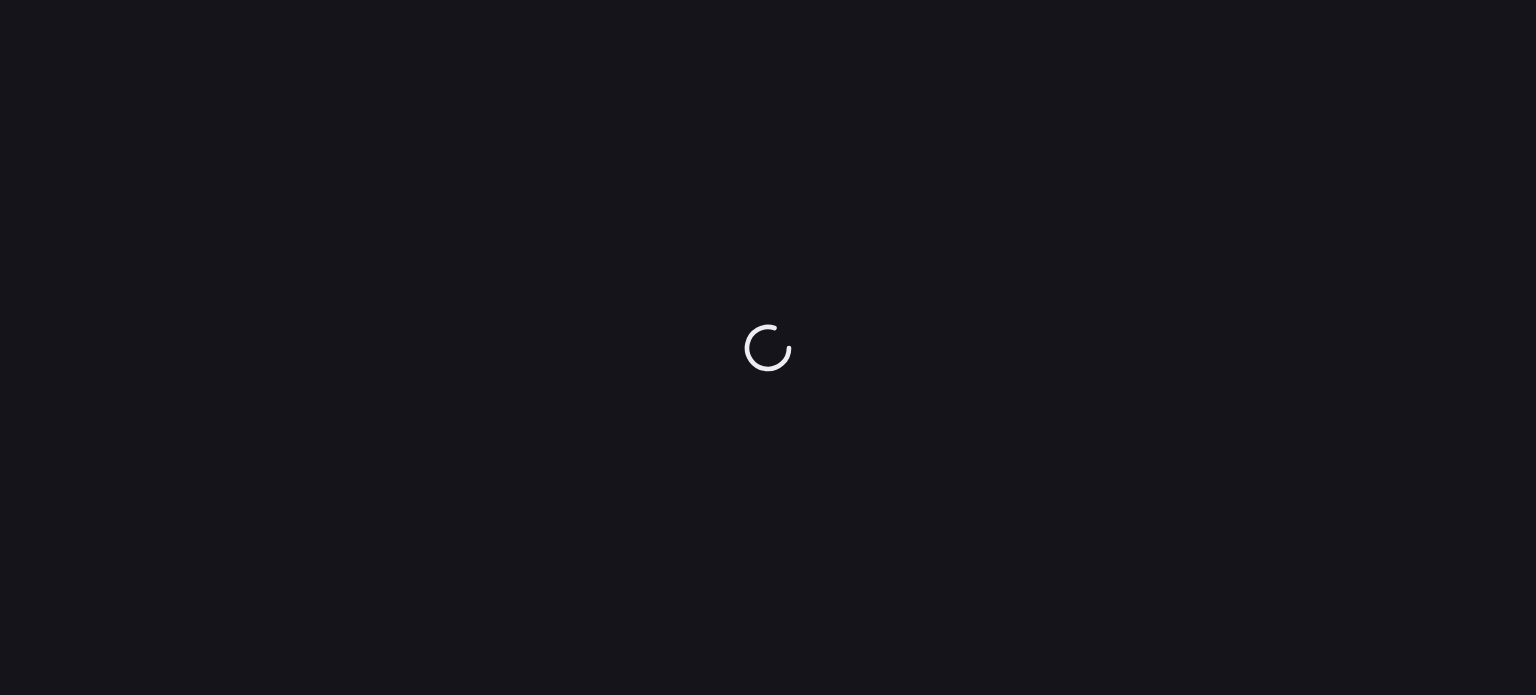 scroll, scrollTop: 0, scrollLeft: 0, axis: both 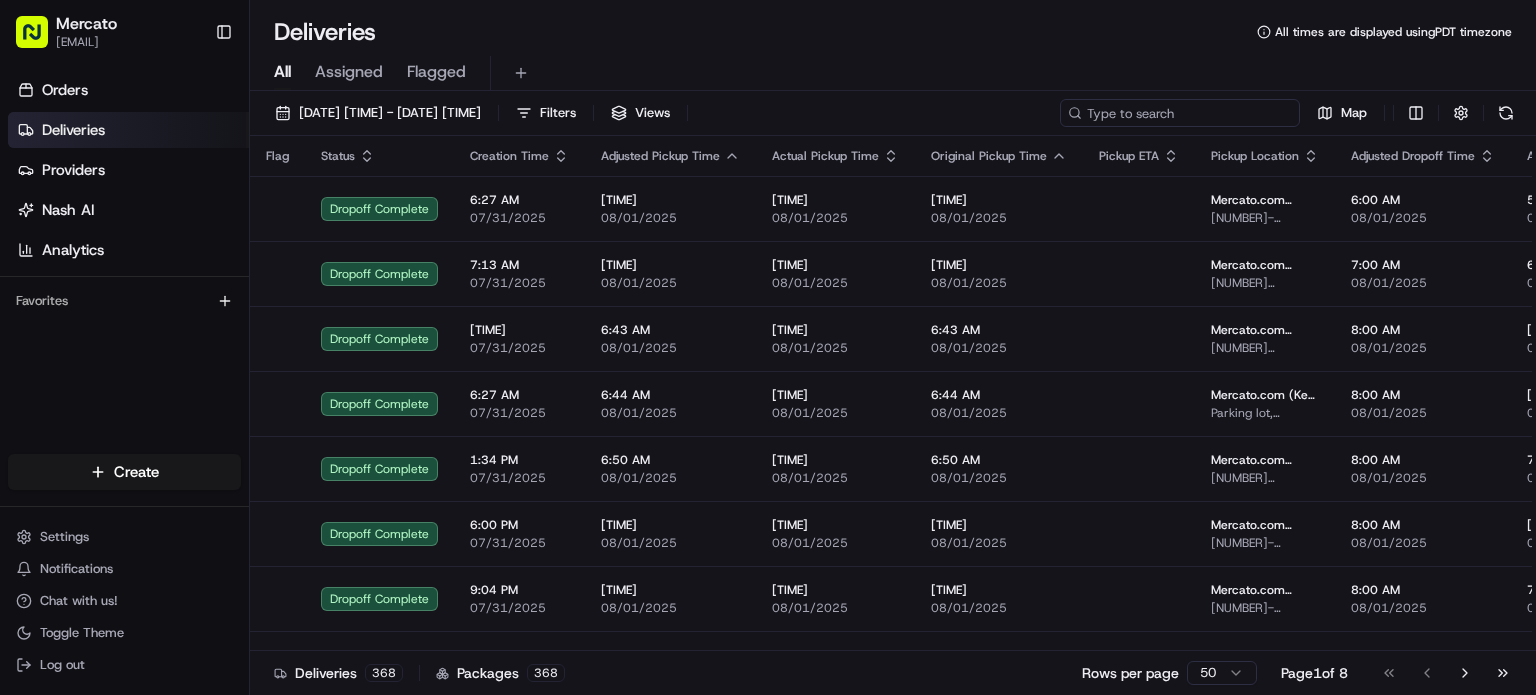 click at bounding box center (1180, 113) 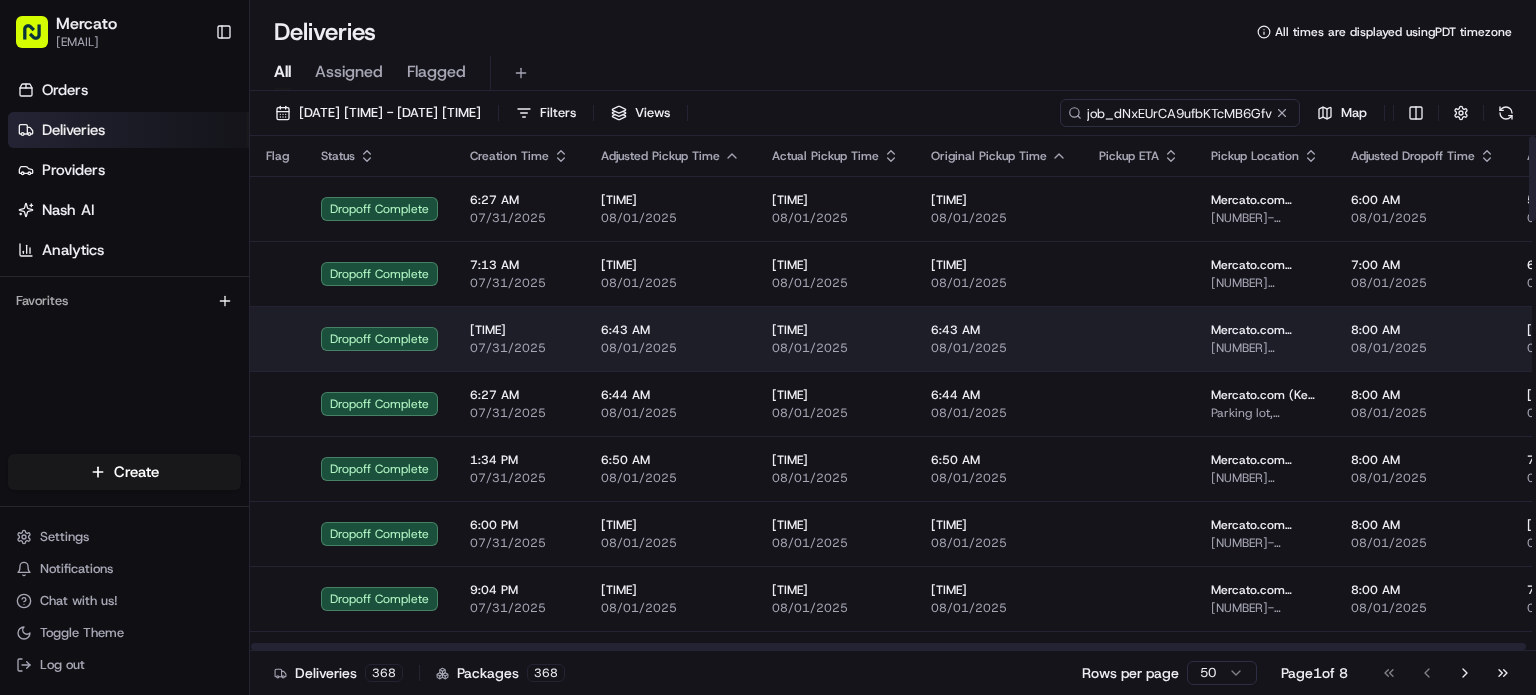 scroll, scrollTop: 0, scrollLeft: 31, axis: horizontal 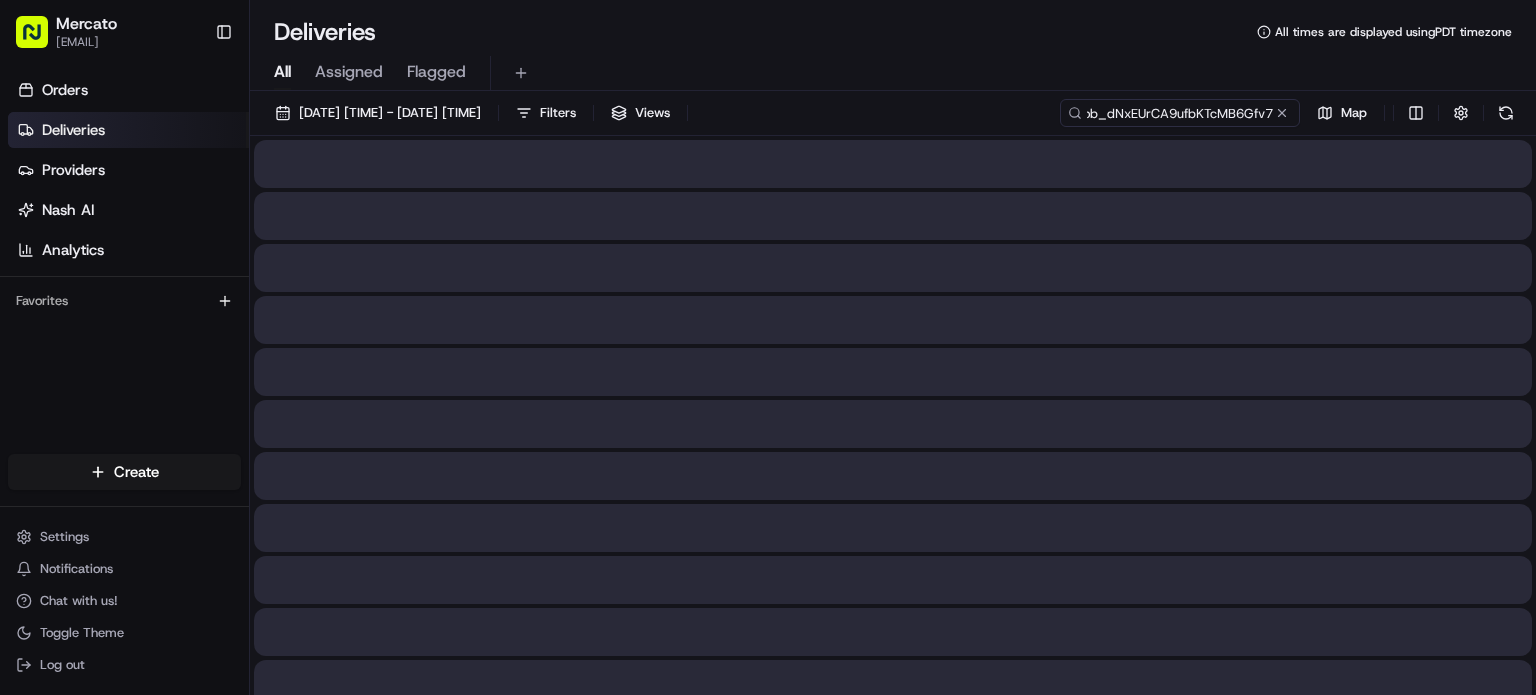 type on "job_dNxEUrCA9ufbKTcMB6Gfv7" 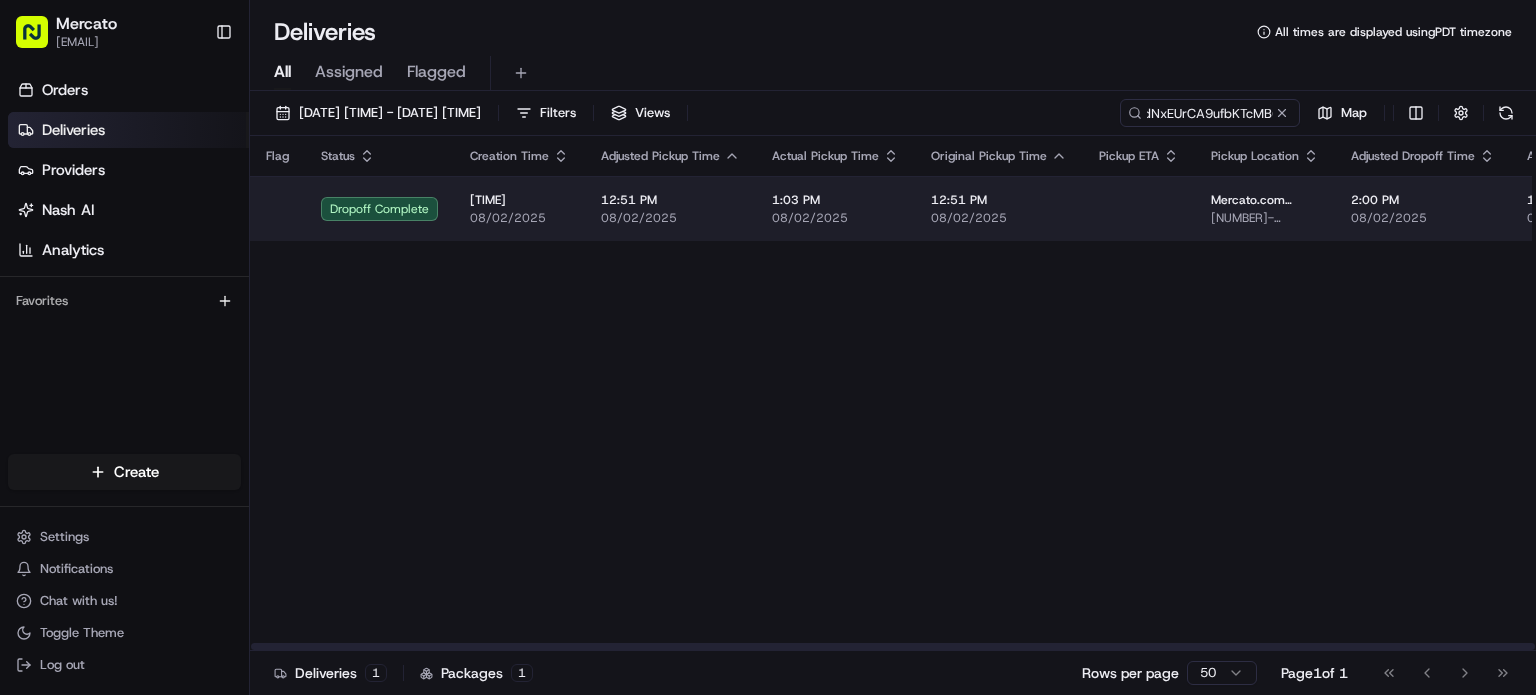 click on "08/02/2025" at bounding box center [670, 218] 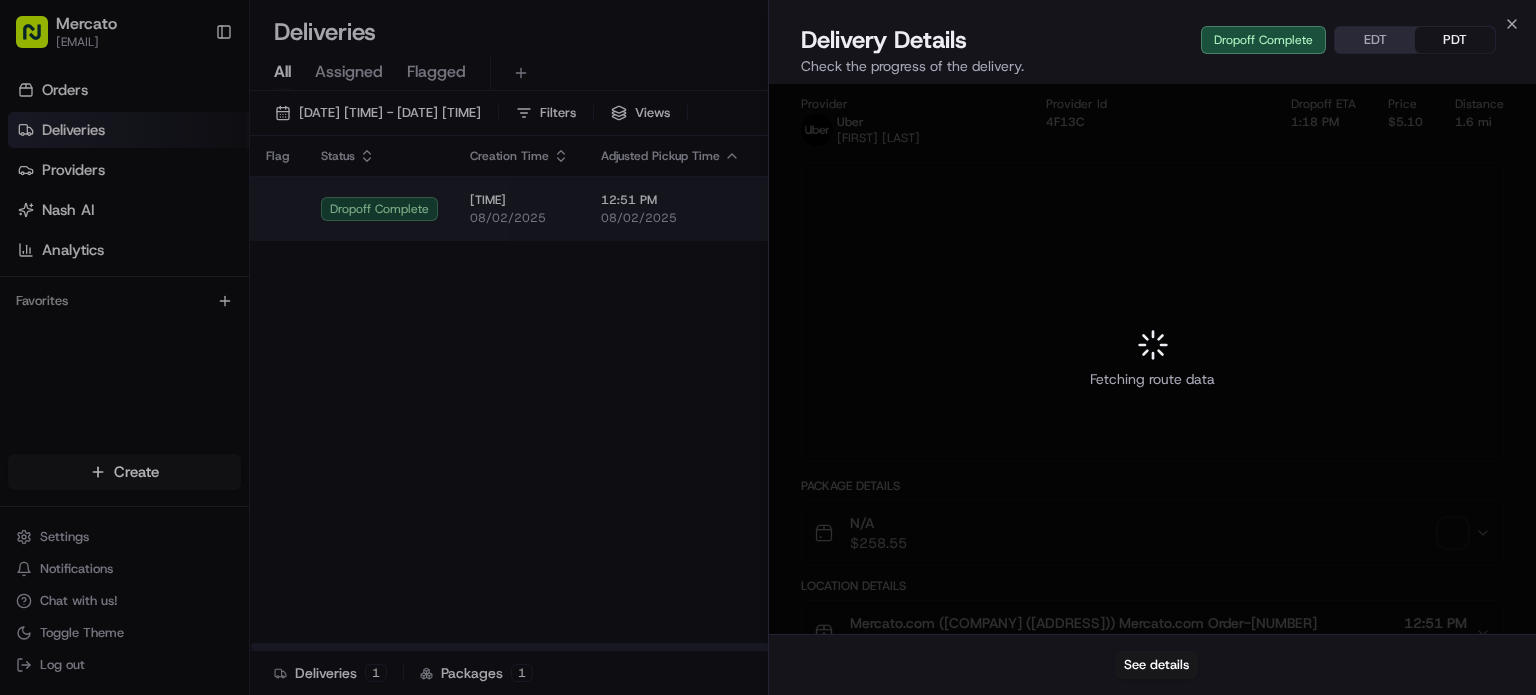 scroll, scrollTop: 0, scrollLeft: 0, axis: both 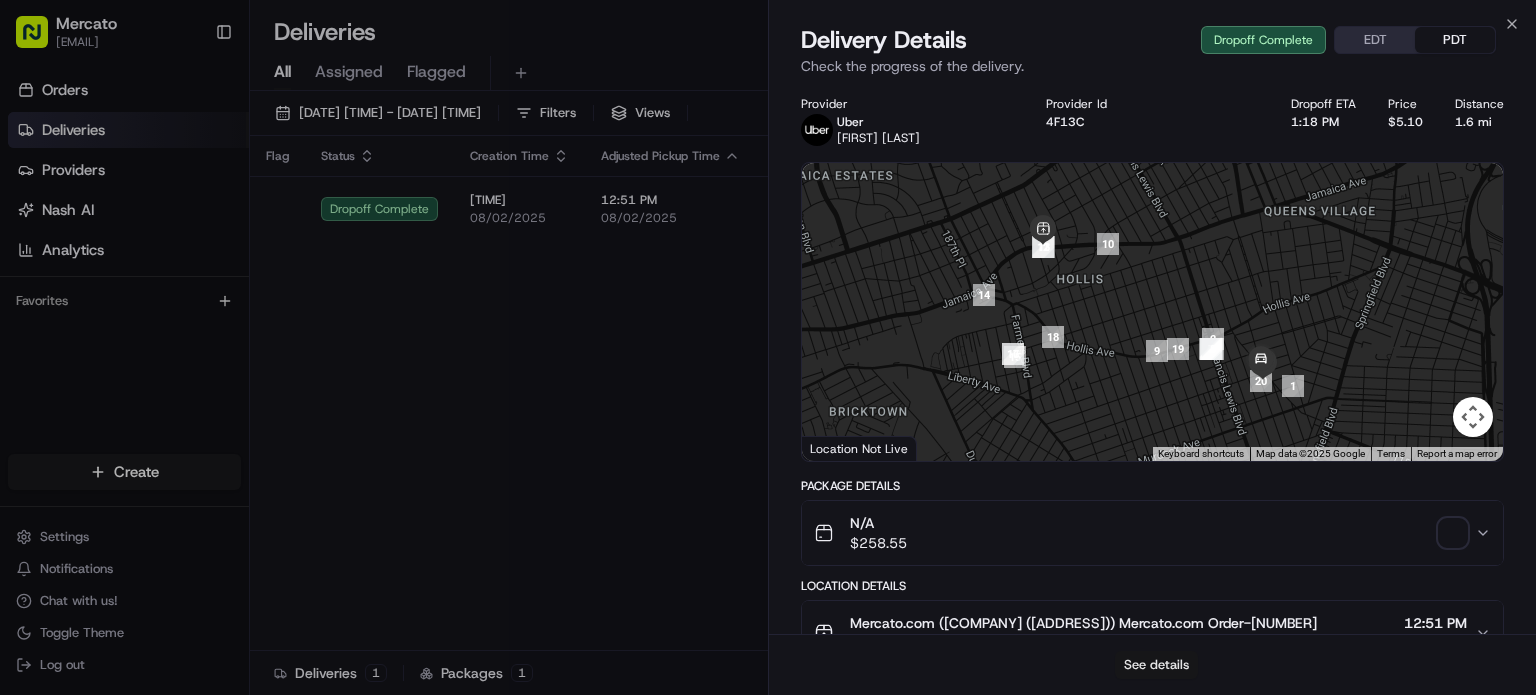 click on "See details" at bounding box center (1156, 665) 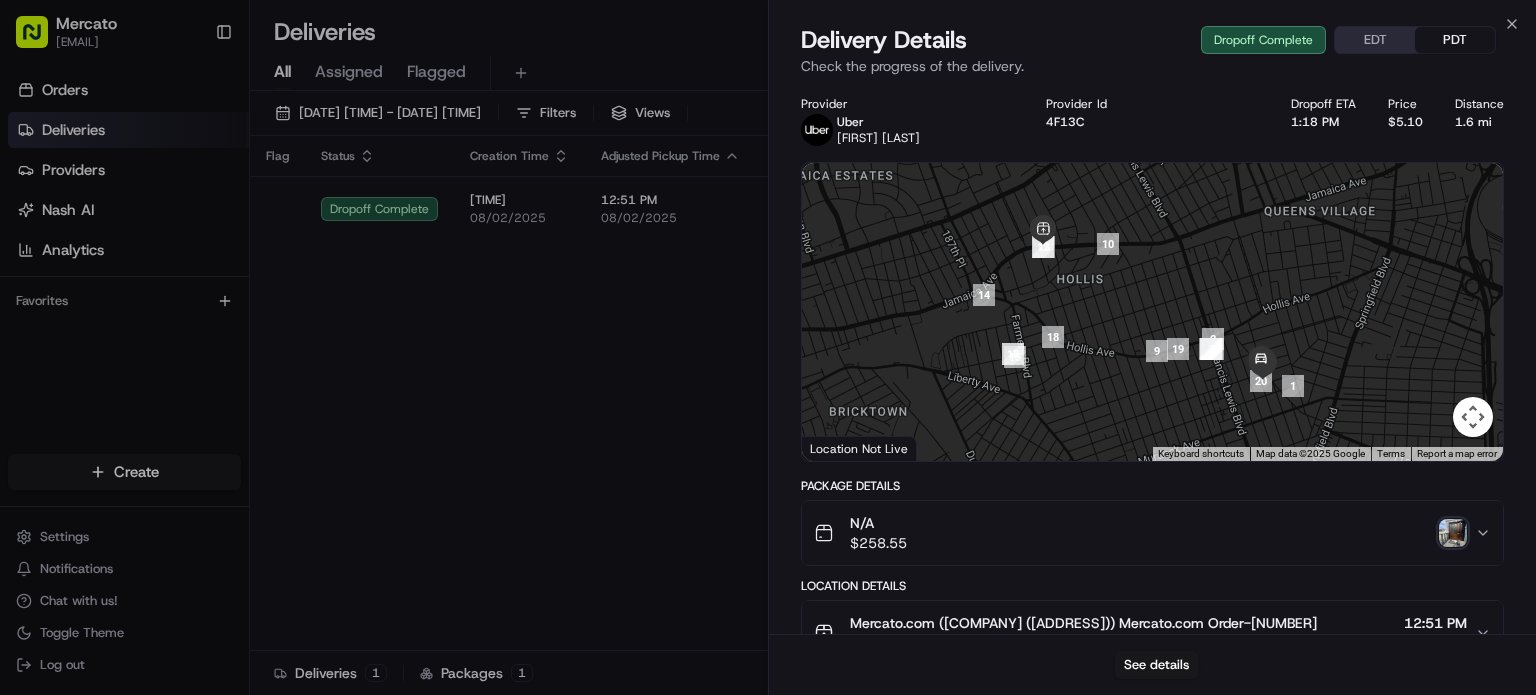 click on "Close Delivery Details Dropoff Complete EDT PDT Check the progress of the delivery. Provider Uber JINLONG L. Provider Id [NUMBER] Dropoff ETA [TIME] Price [PRICE] Distance [DISTANCE] ← Move left → Move right ↑ Move up ↓ Move down + Zoom in - Zoom out Home Jump left by [PERCENT] ↑ Jump right by [PERCENT] ↑ Page Up Jump up by [PERCENT] ↑ Page Down Jump down by [PERCENT] ↑ [NUMBERS] Keyboard shortcuts Map Data Map data ©[YEAR] Google Map data ©[YEAR] Google [DISTANCE] Click to toggle between metric and imperial units Terms Report a map error Location Not Live Package Details N/A [PRICE] Location Details Mercato.com ([COMPANY] ([ADDRESS])) Mercato.com Order-[NUMBER] [ADDRESS] [TIME] [DATE] Narine Pooran [ADDRESS] [TIME] [DATE] Delivery Activity Add Event Created (Sent To Provider) Uber [DATE] [TIME] [TIMEZONE] Not Assigned Driver Uber [DATE] [TIME] [TIMEZONE] Assigned Driver Uber [DATE] [TIME] [TIMEZONE] Driver Updated" at bounding box center (1152, 54) 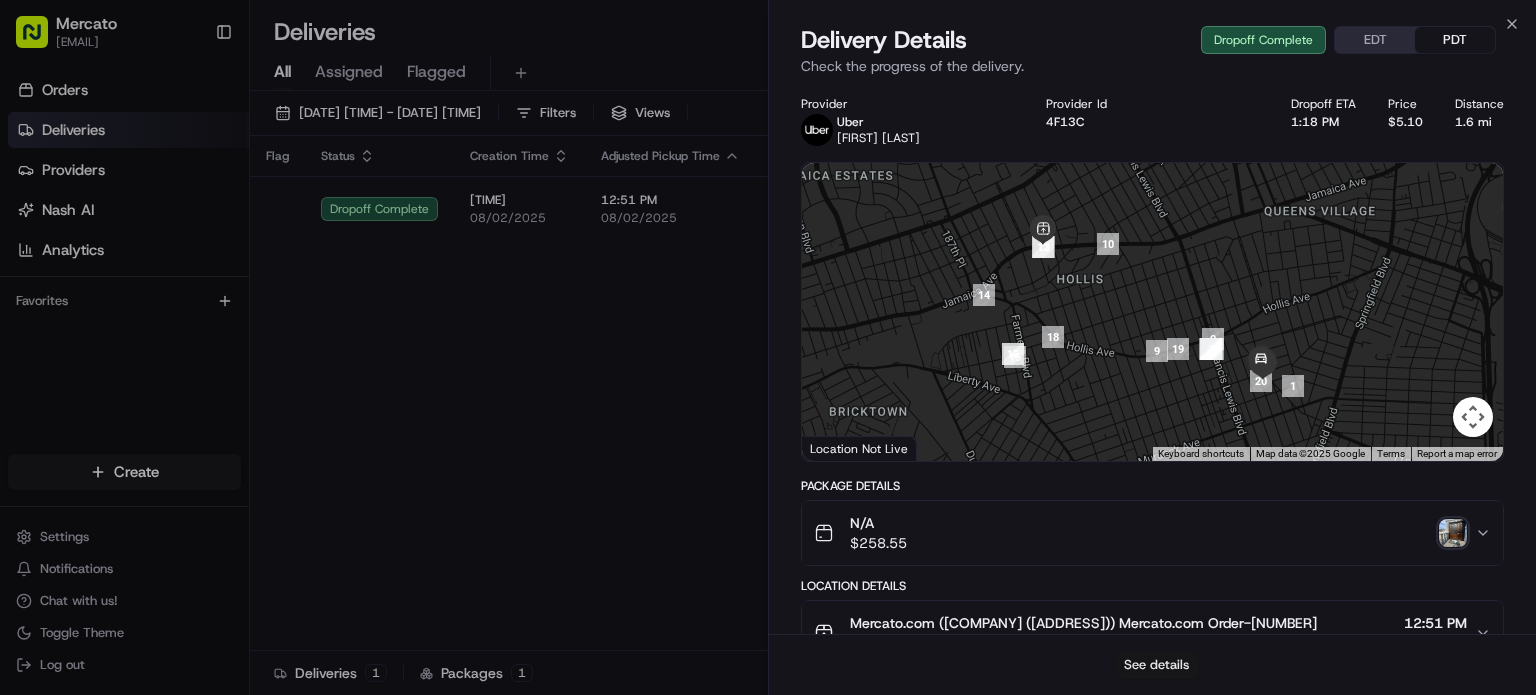 click on "See details" at bounding box center [1156, 665] 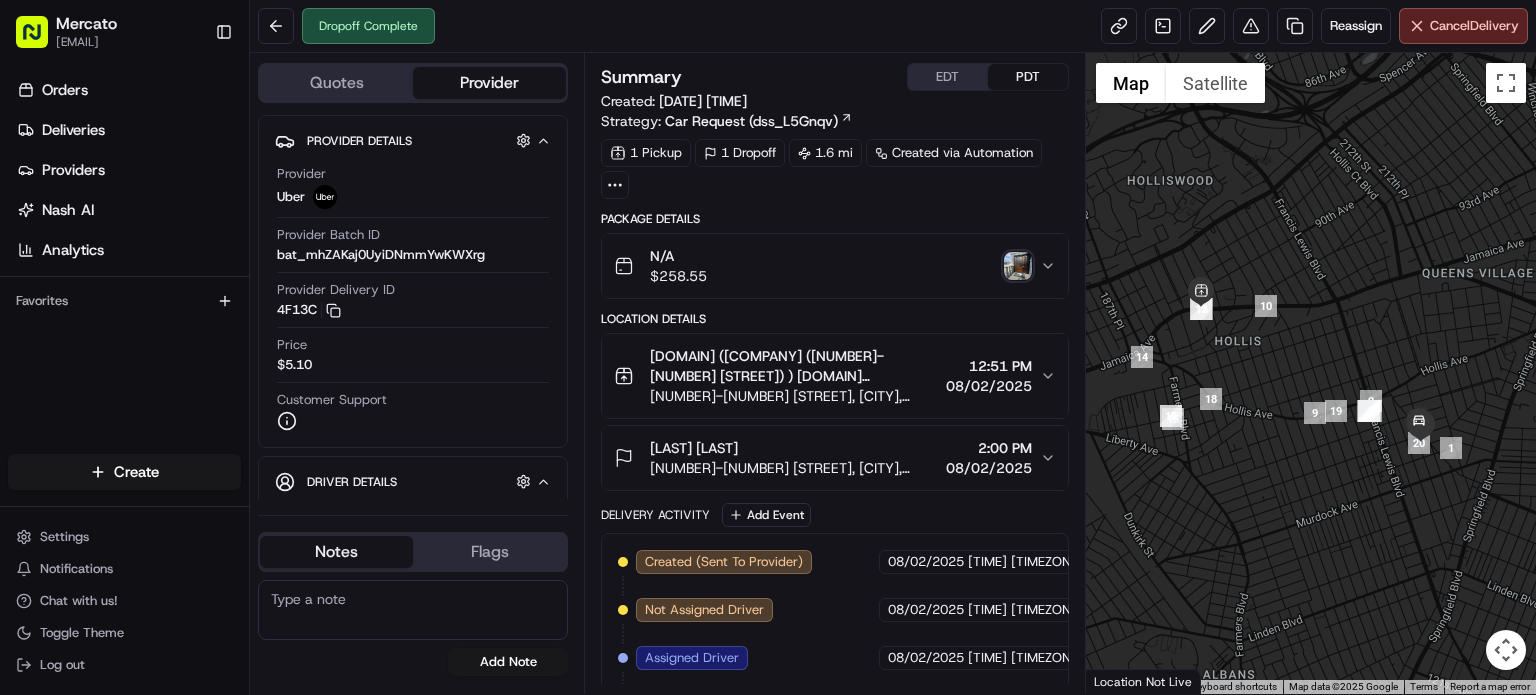 scroll, scrollTop: 0, scrollLeft: 0, axis: both 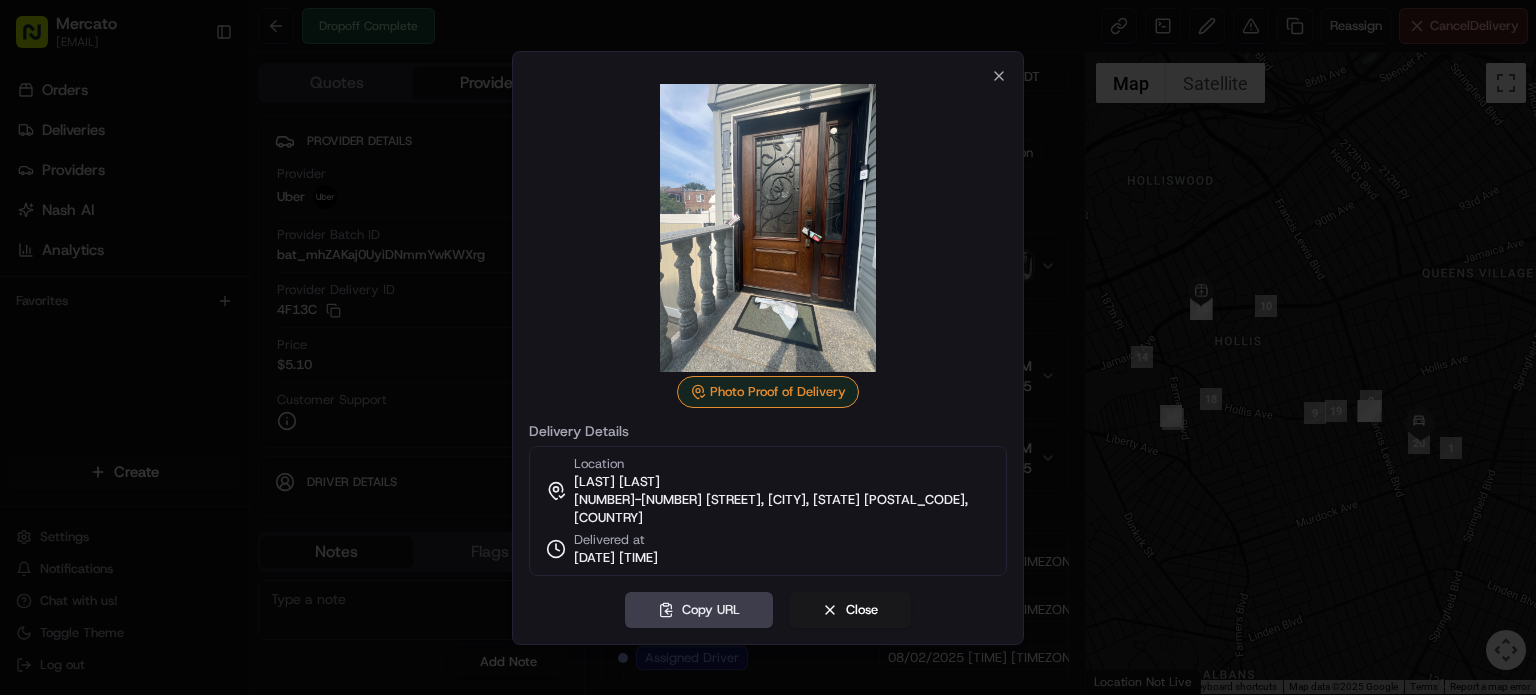click at bounding box center (768, 347) 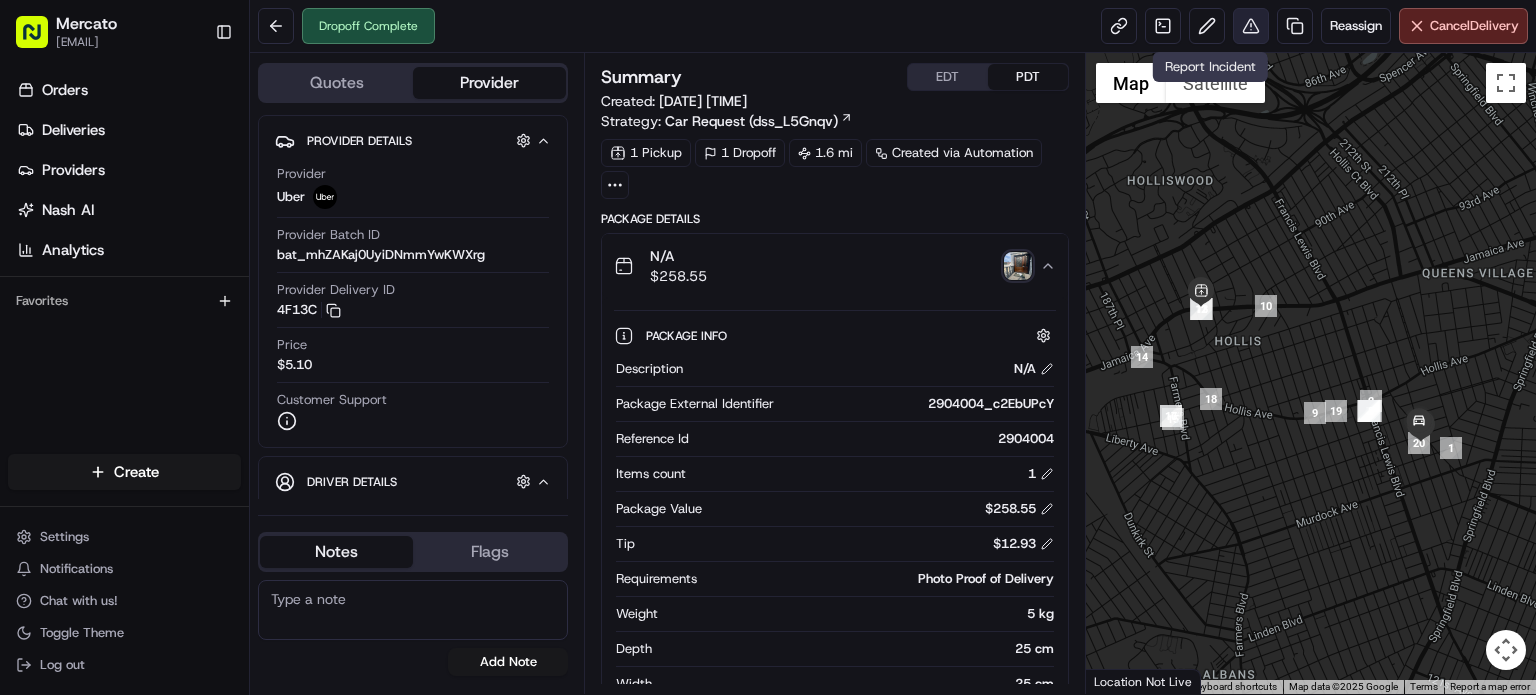 click at bounding box center (1251, 26) 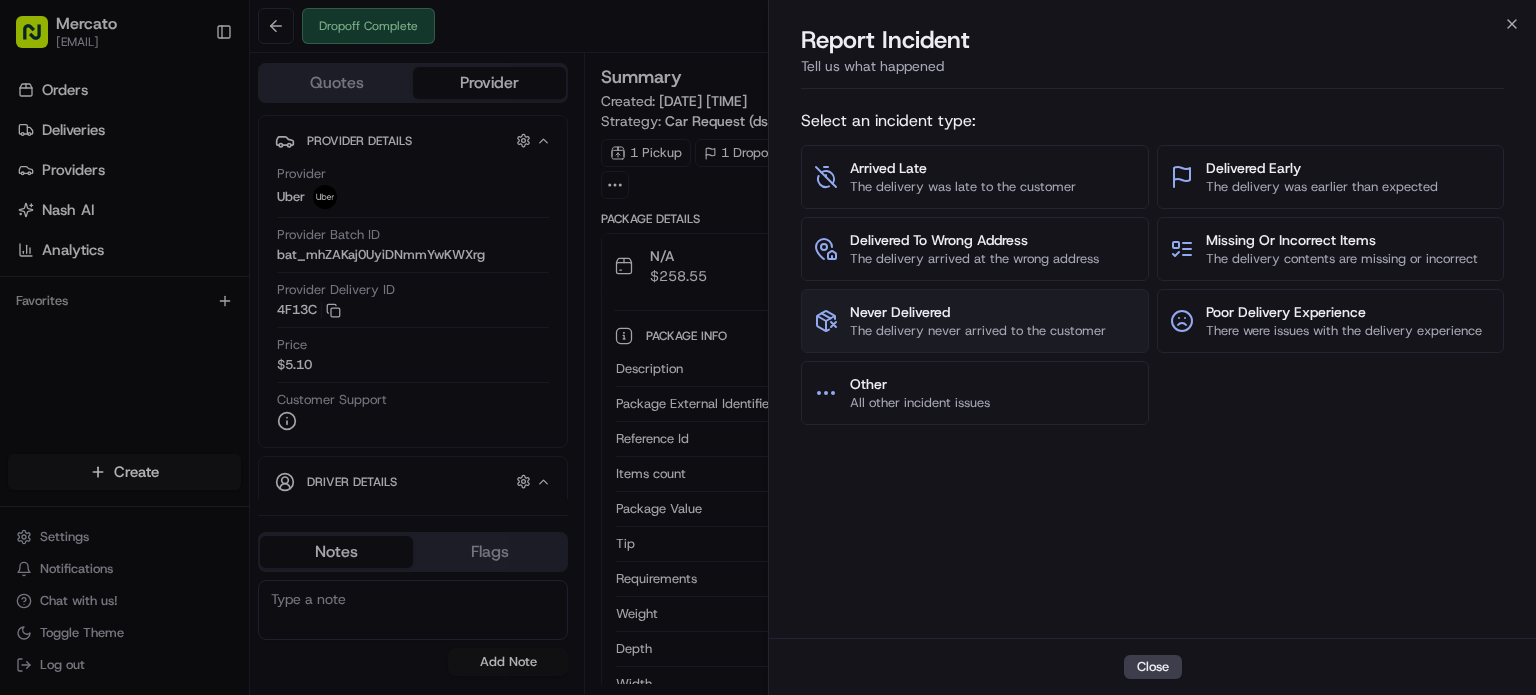 click on "Never Delivered" at bounding box center (978, 312) 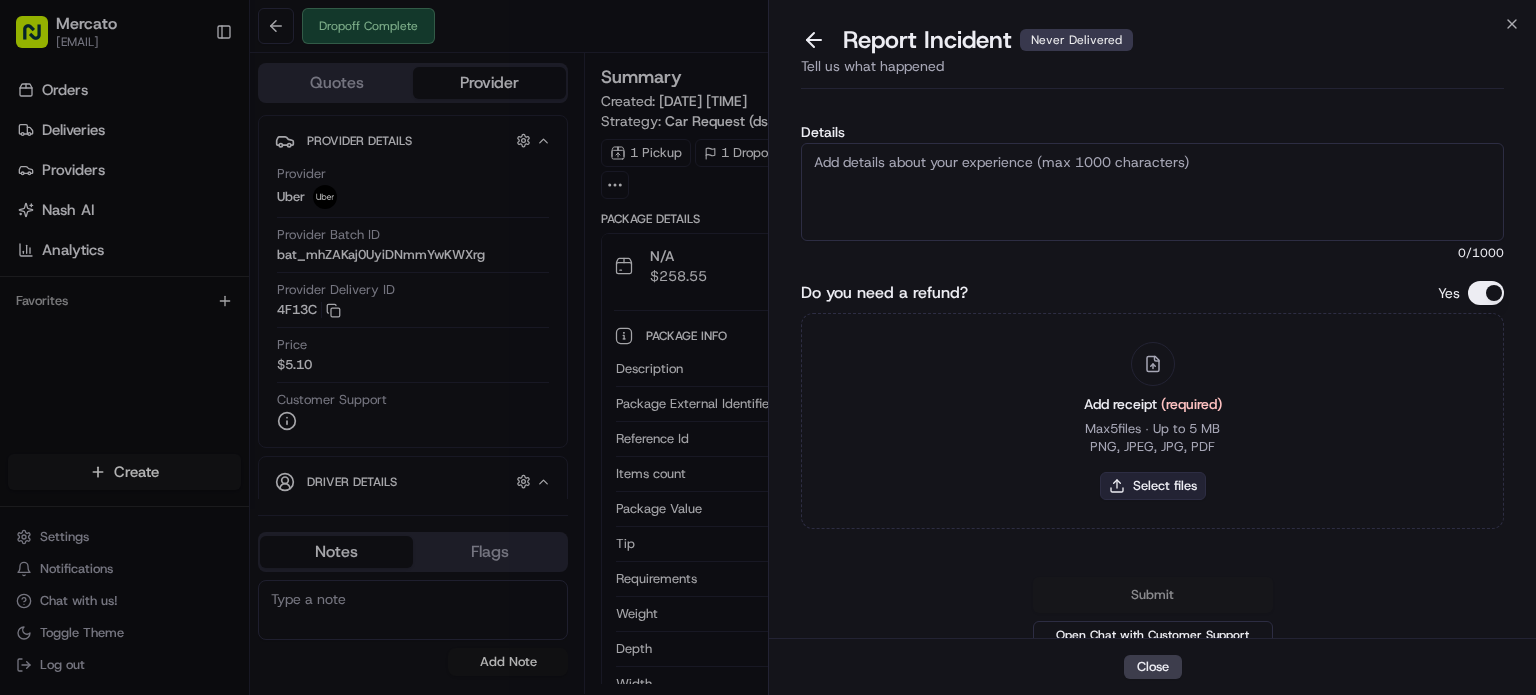 click on "Select files" at bounding box center (1153, 486) 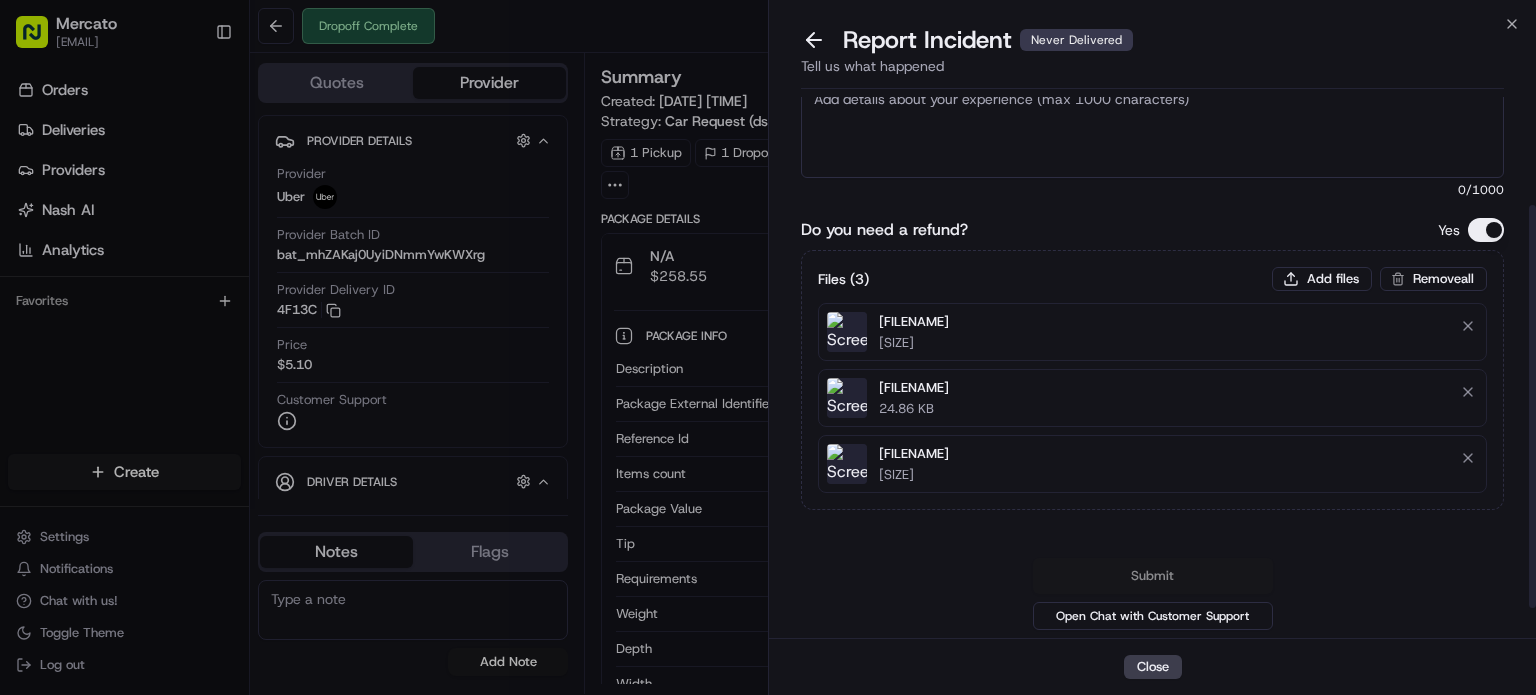scroll, scrollTop: 153, scrollLeft: 0, axis: vertical 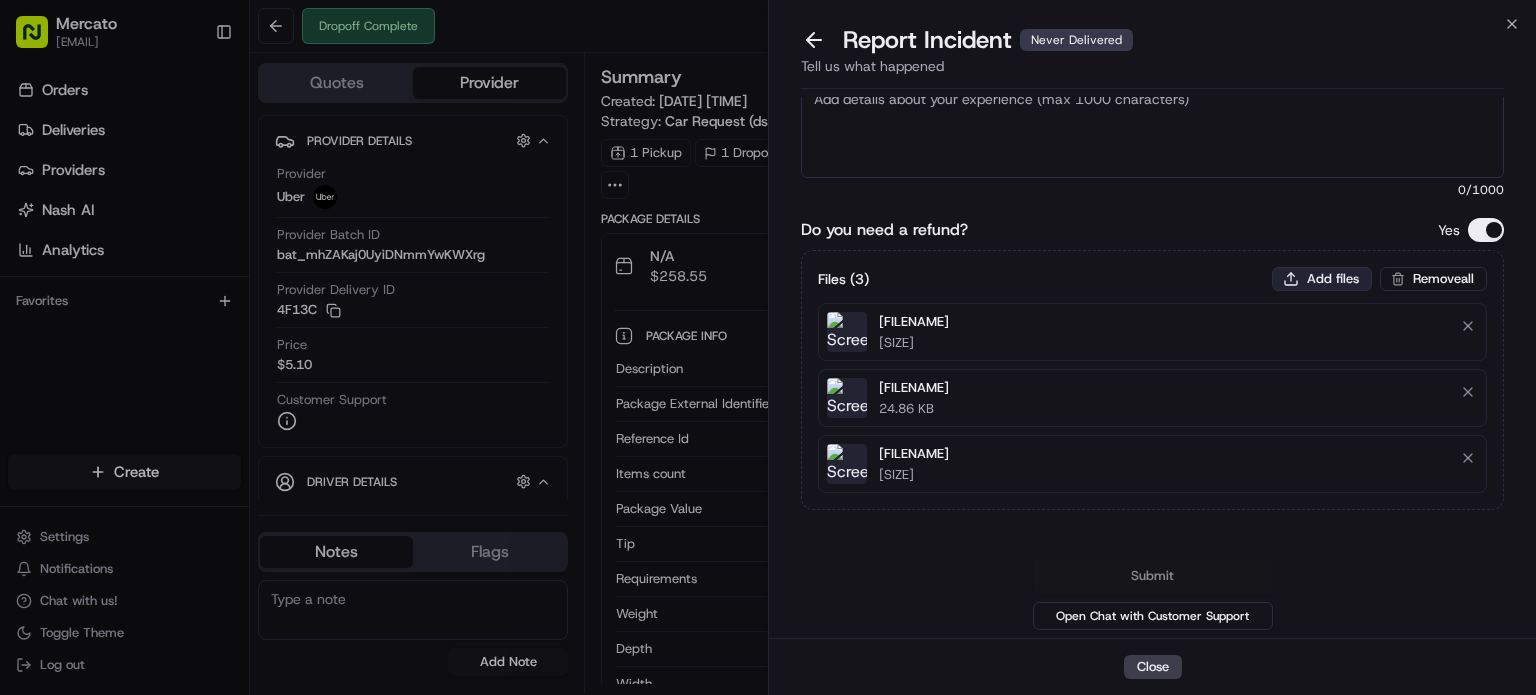click on "Add files" at bounding box center [1322, 279] 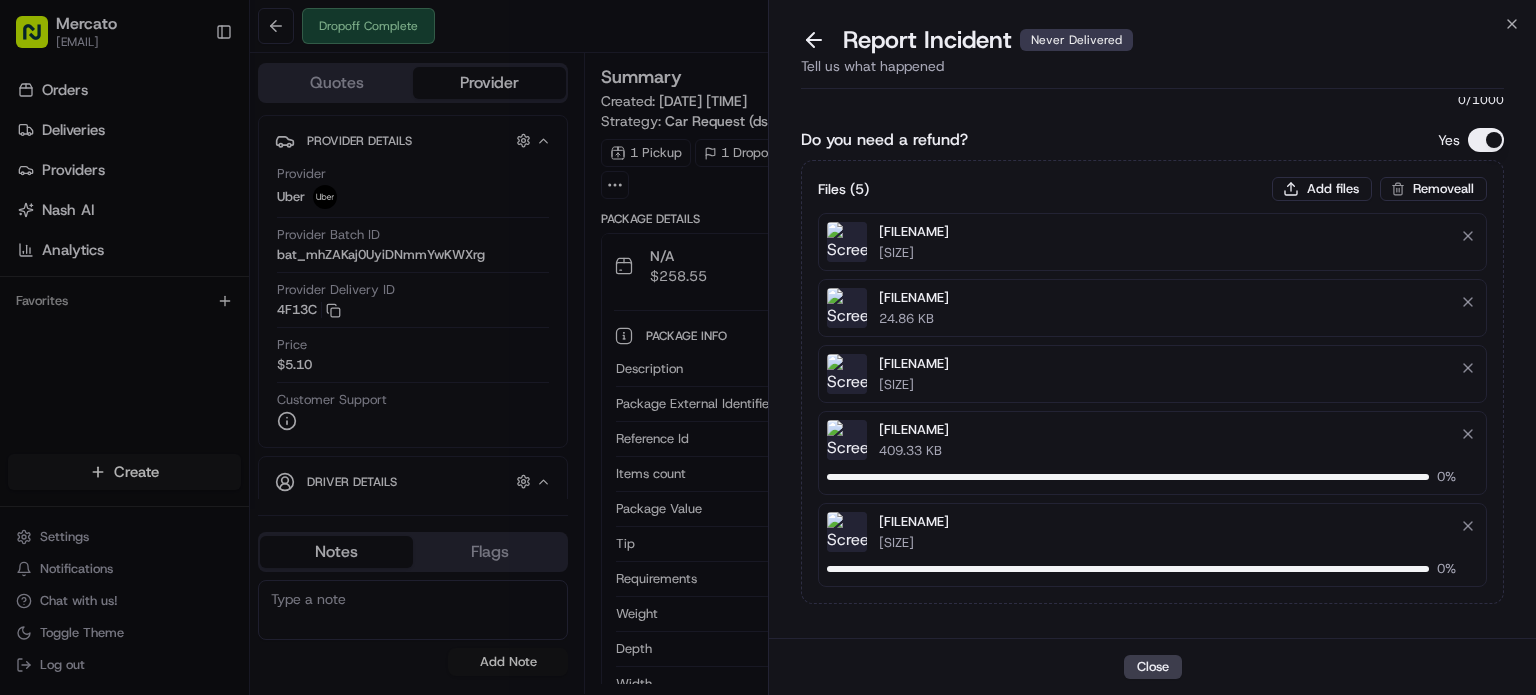 type 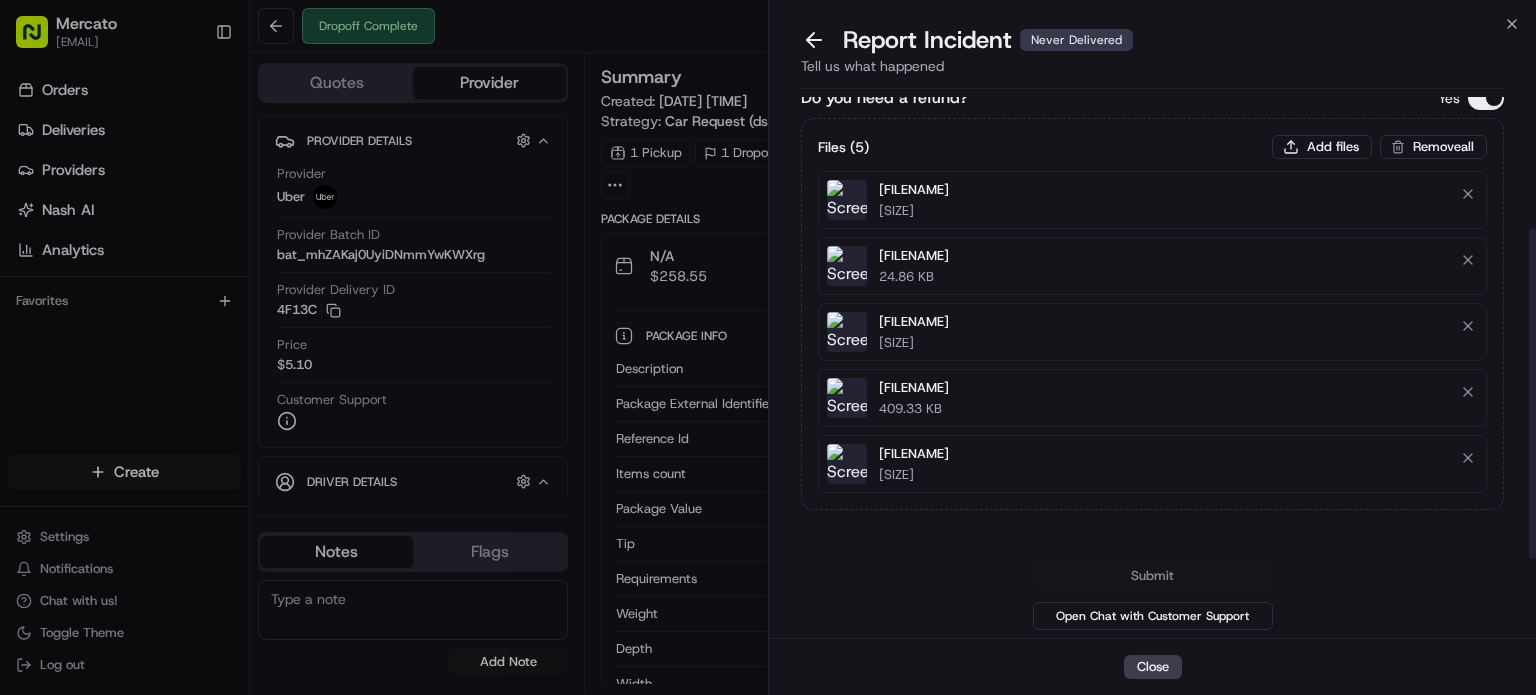 scroll, scrollTop: 253, scrollLeft: 0, axis: vertical 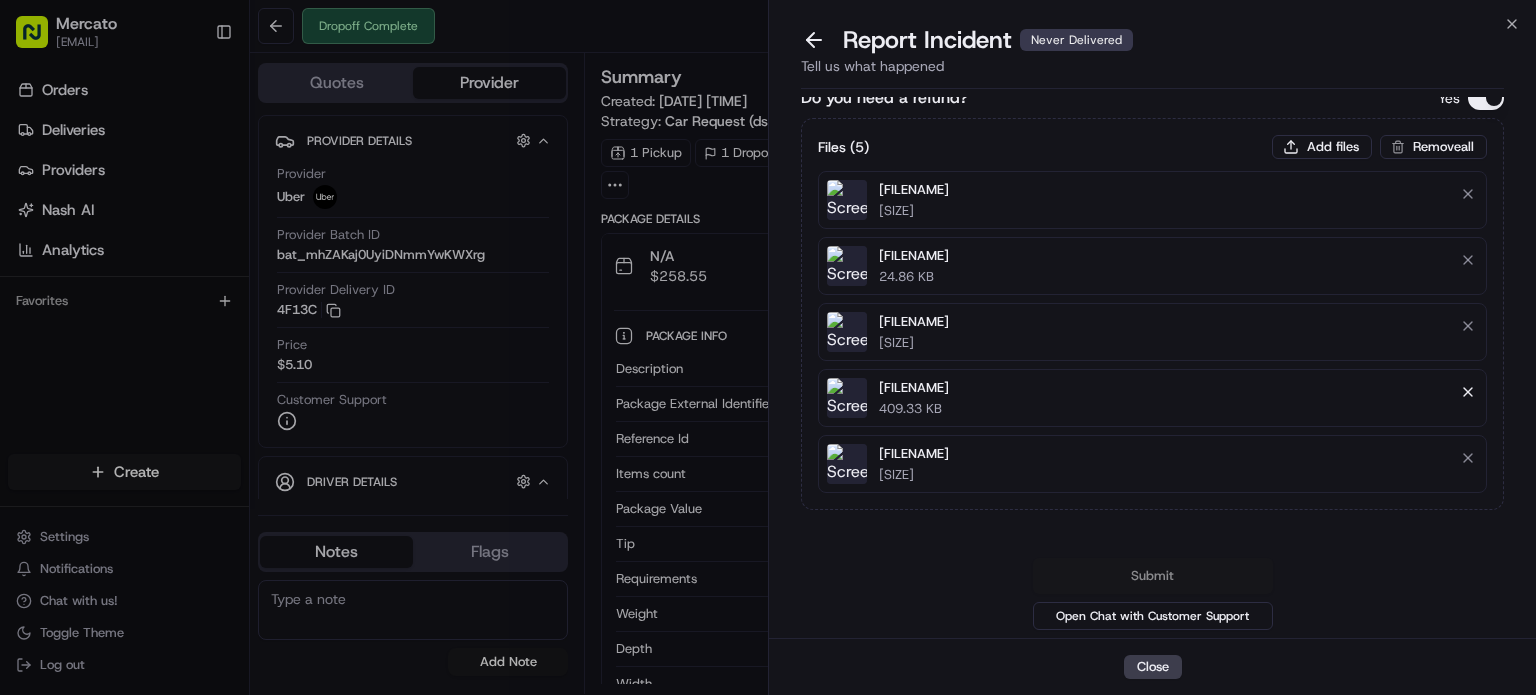 click at bounding box center (1468, 392) 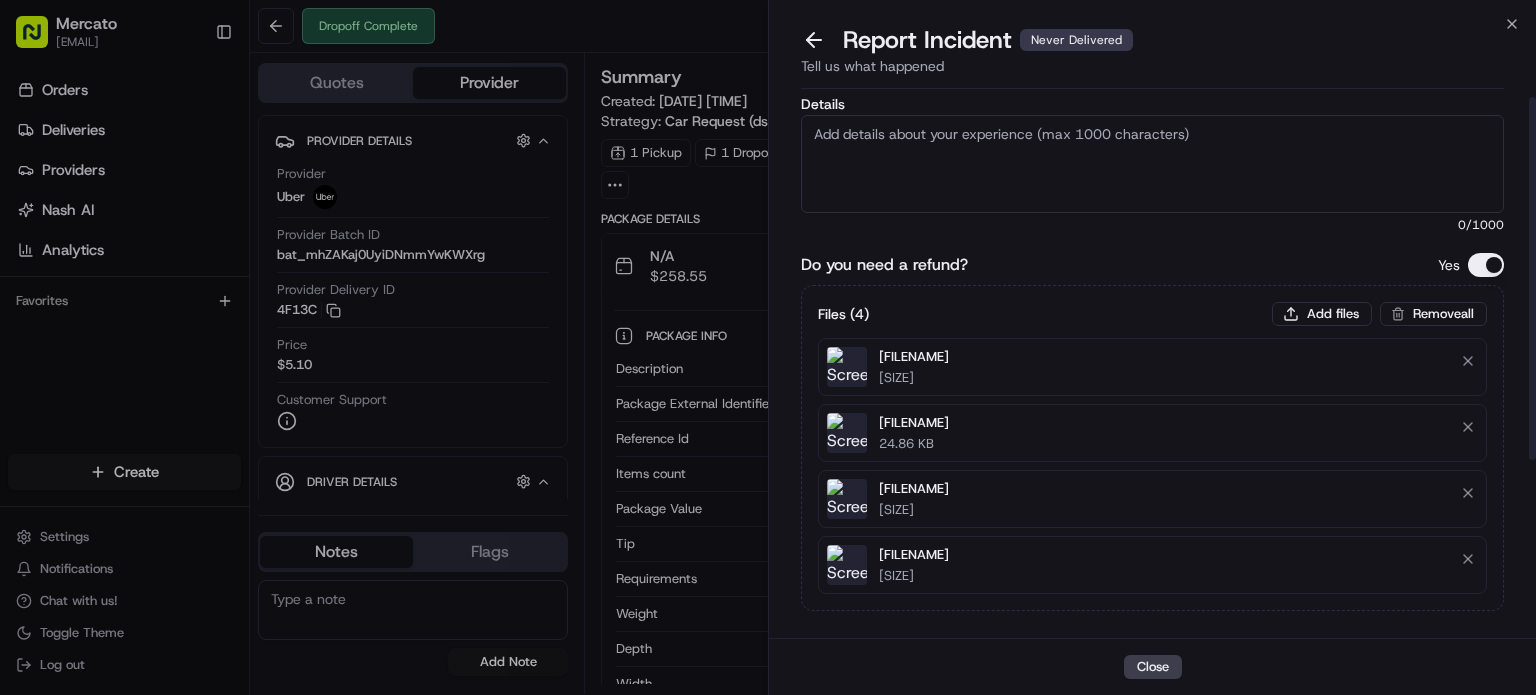 scroll, scrollTop: 0, scrollLeft: 0, axis: both 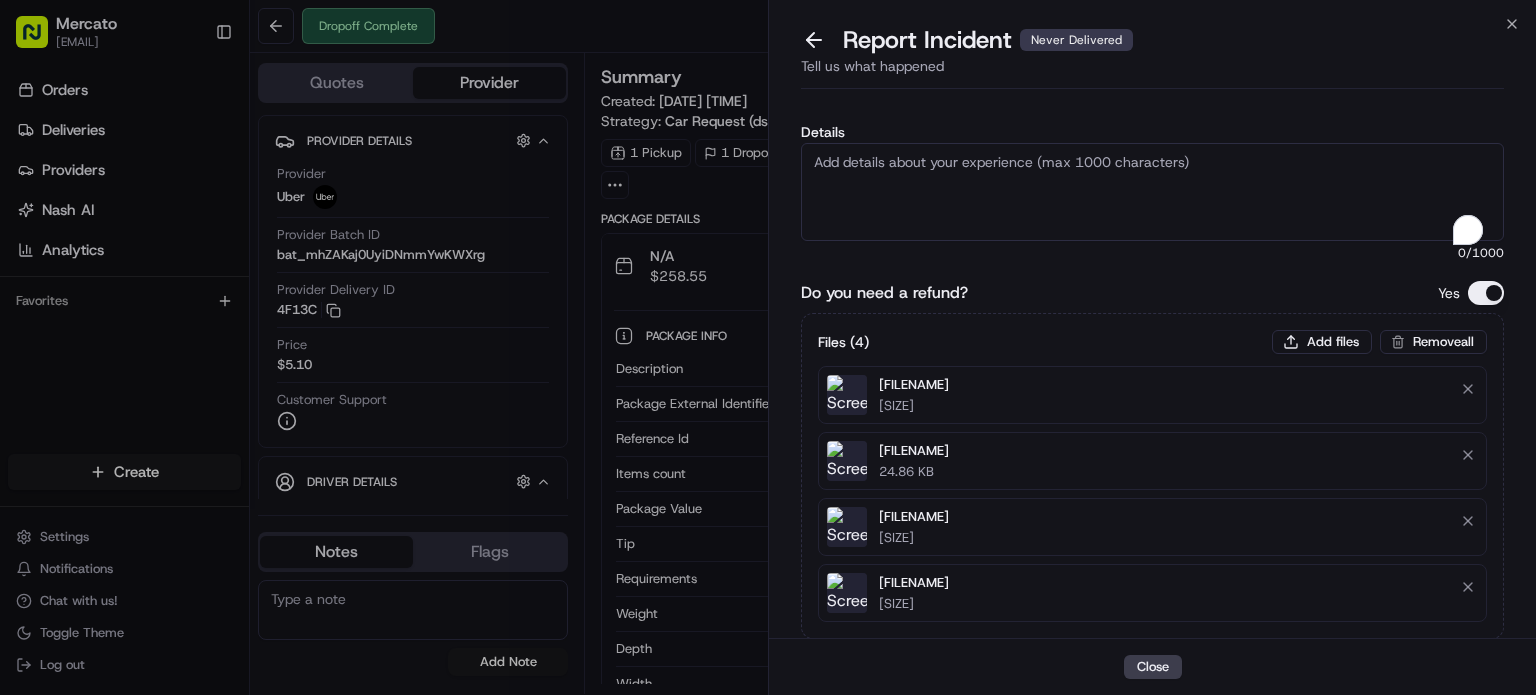 paste on "Order #2904345 – Wrong Order Delivered
The customer received the wrong order. The driver, who appears to be working for Uber simultaneously, delivered a shipment package instead of bags of groceries. The merchant confirmed the correct order was handed to the driver. The customer provided a photo of the package they received, which matches the drop-off photo submitted by the driver. This appears to be a driver error. We are requesting full reimbursement." 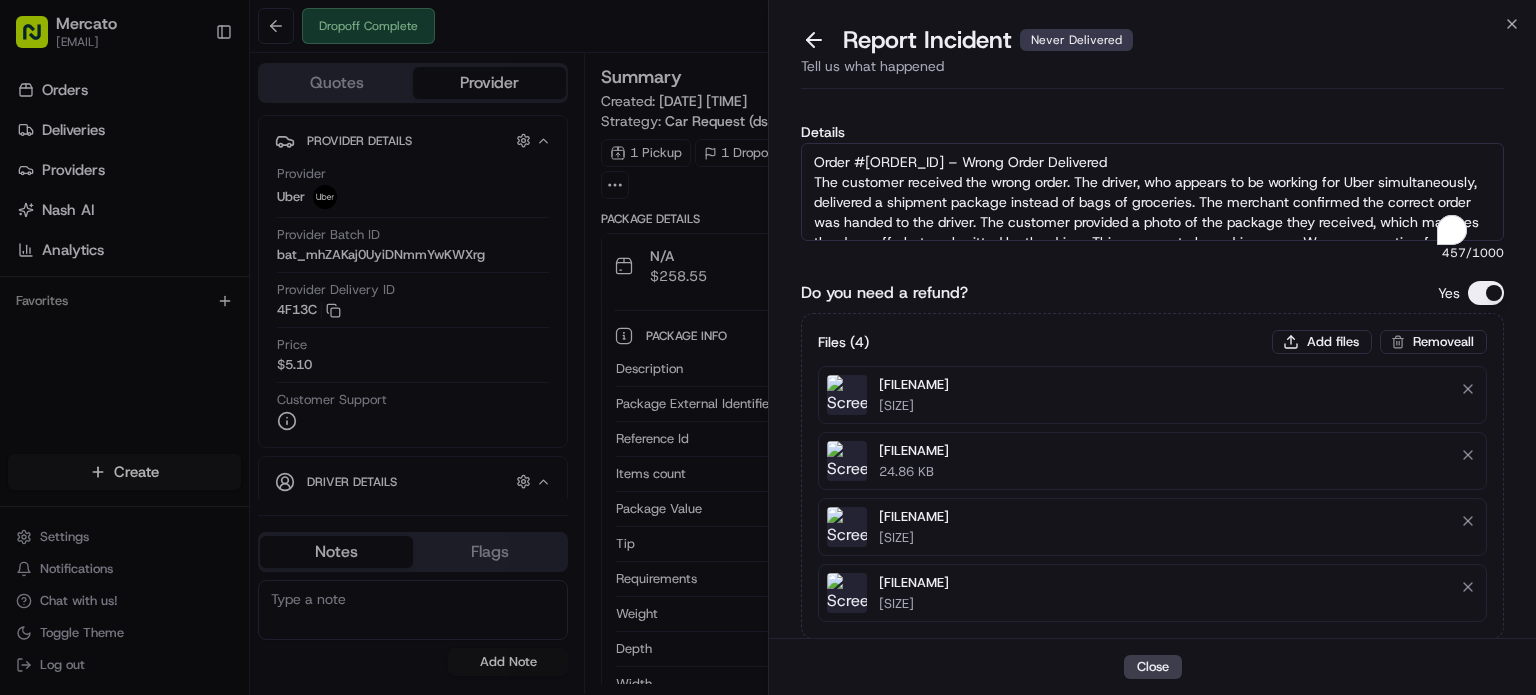 scroll, scrollTop: 35, scrollLeft: 0, axis: vertical 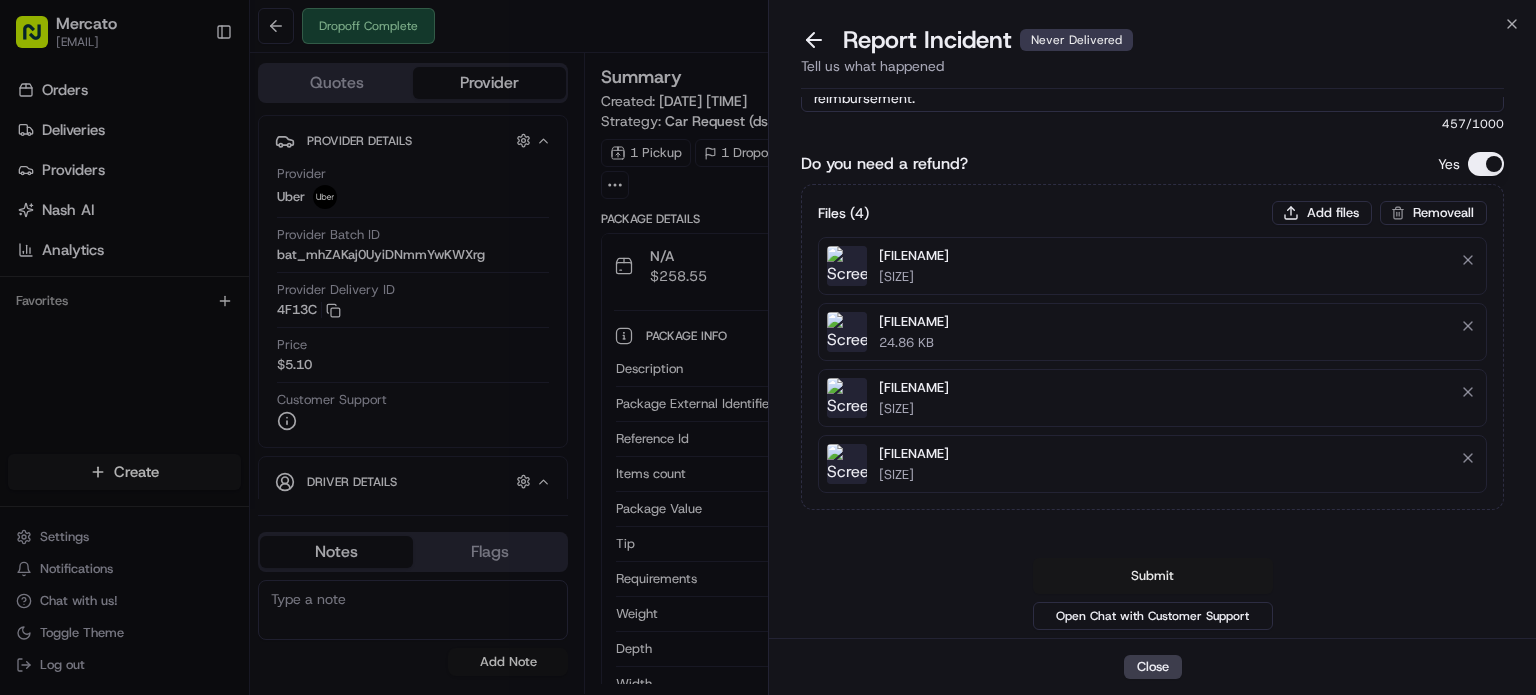 type on "Order #2904345 – Wrong Order Delivered
The customer received the wrong order. The driver, who appears to be working for Uber simultaneously, delivered a shipment package instead of bags of groceries. The merchant confirmed the correct order was handed to the driver. The customer provided a photo of the package they received, which matches the drop-off photo submitted by the driver. This appears to be a driver error. We are requesting full reimbursement." 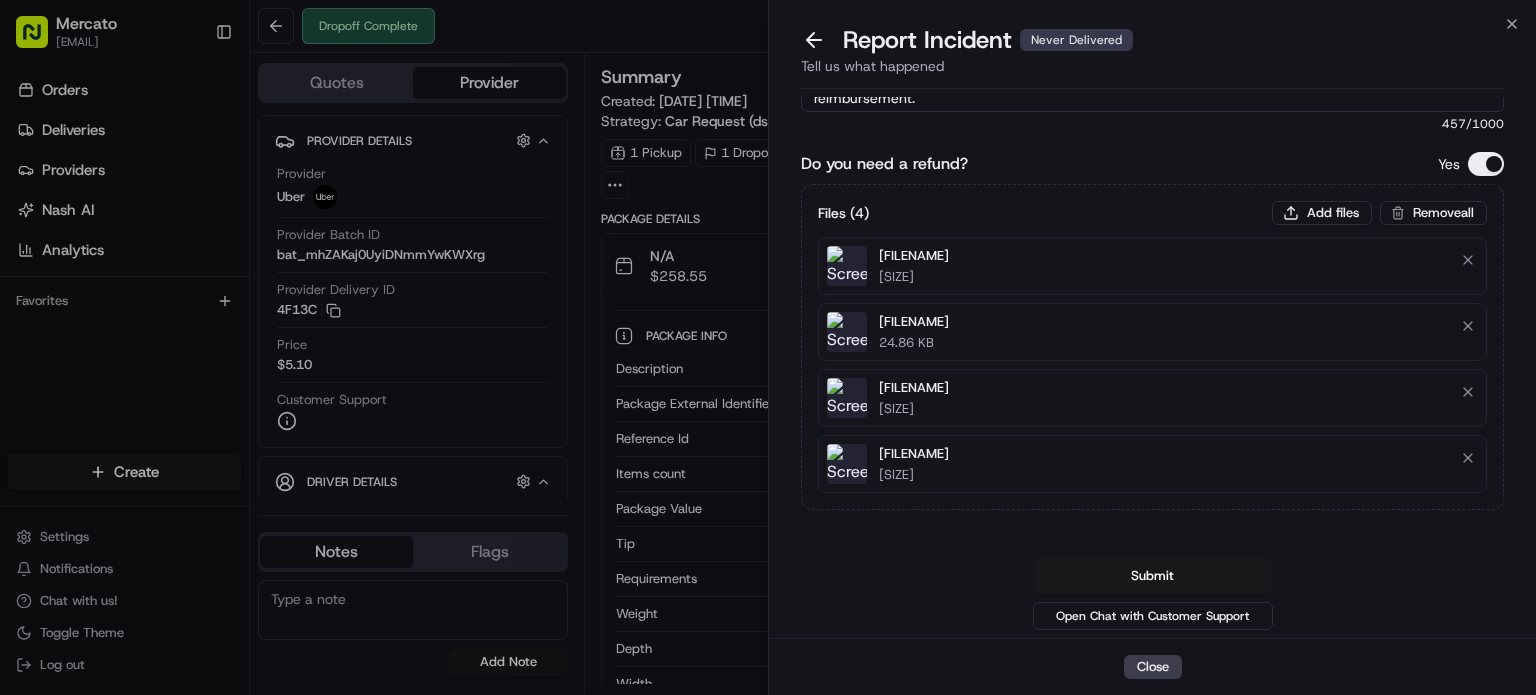 click on "Submit" at bounding box center [1153, 576] 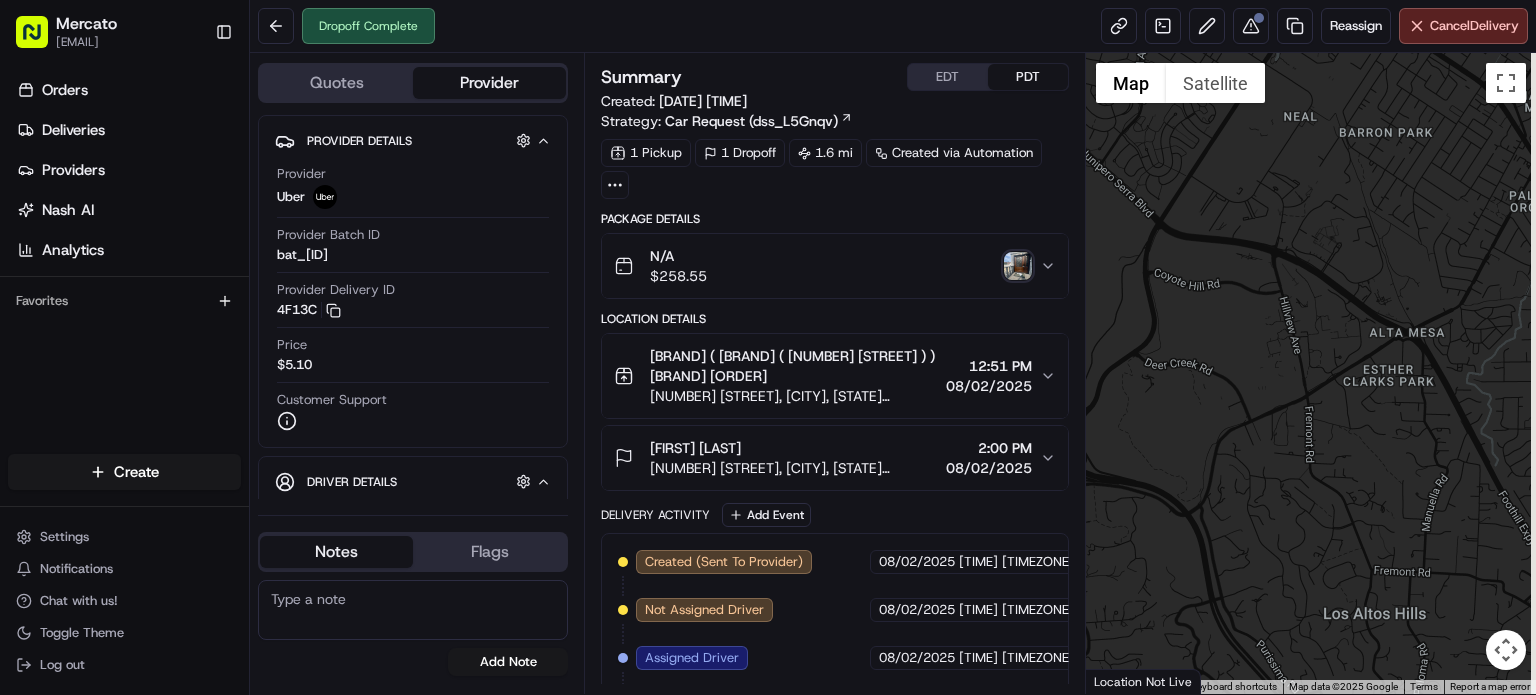 scroll, scrollTop: 0, scrollLeft: 0, axis: both 